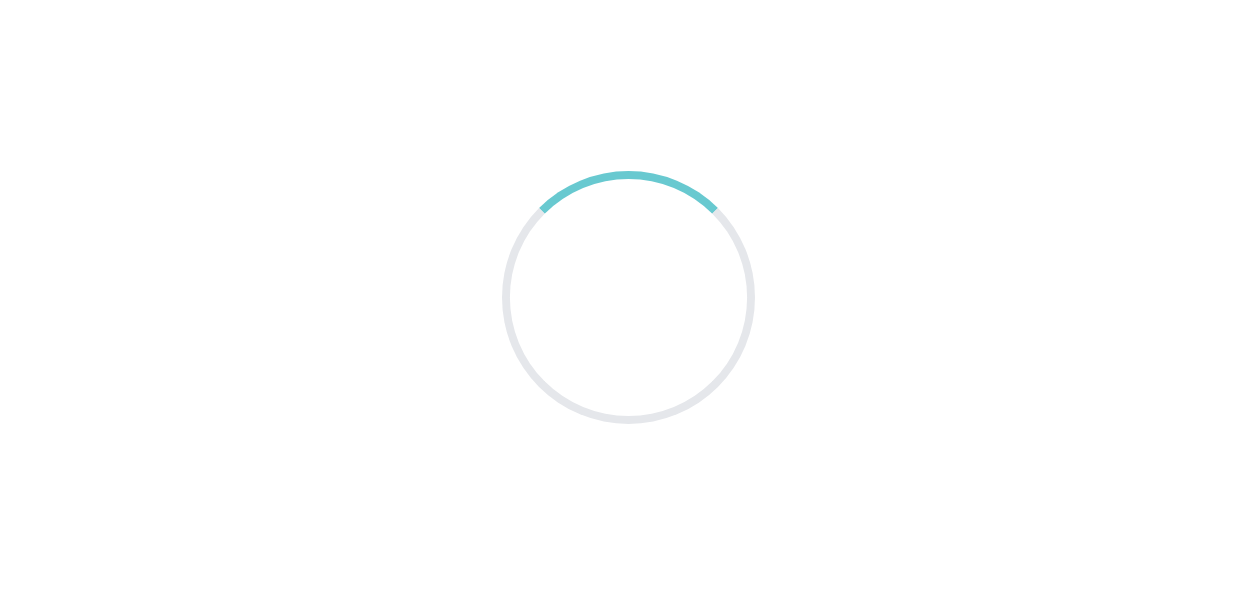 scroll, scrollTop: 0, scrollLeft: 0, axis: both 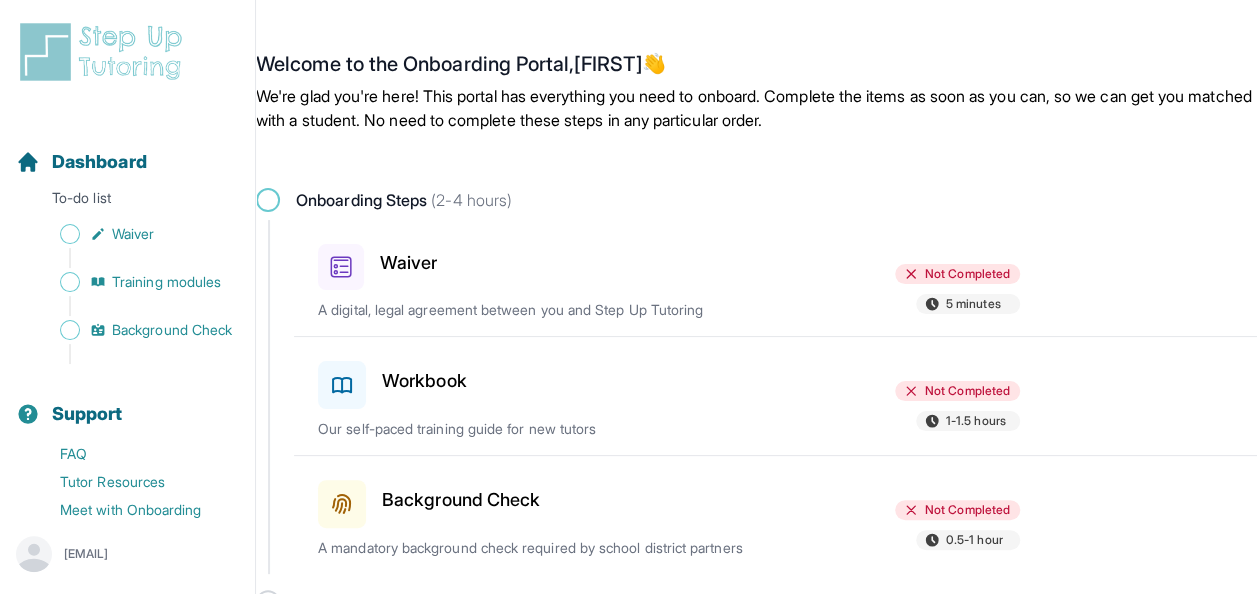 click at bounding box center (268, 200) 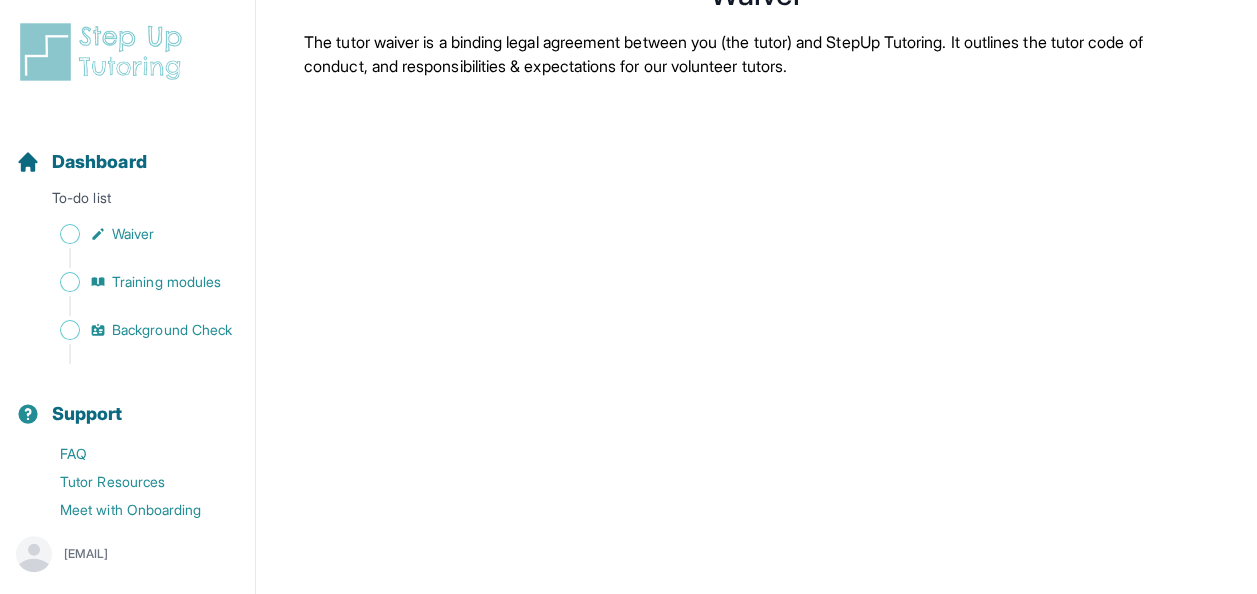 scroll, scrollTop: 120, scrollLeft: 0, axis: vertical 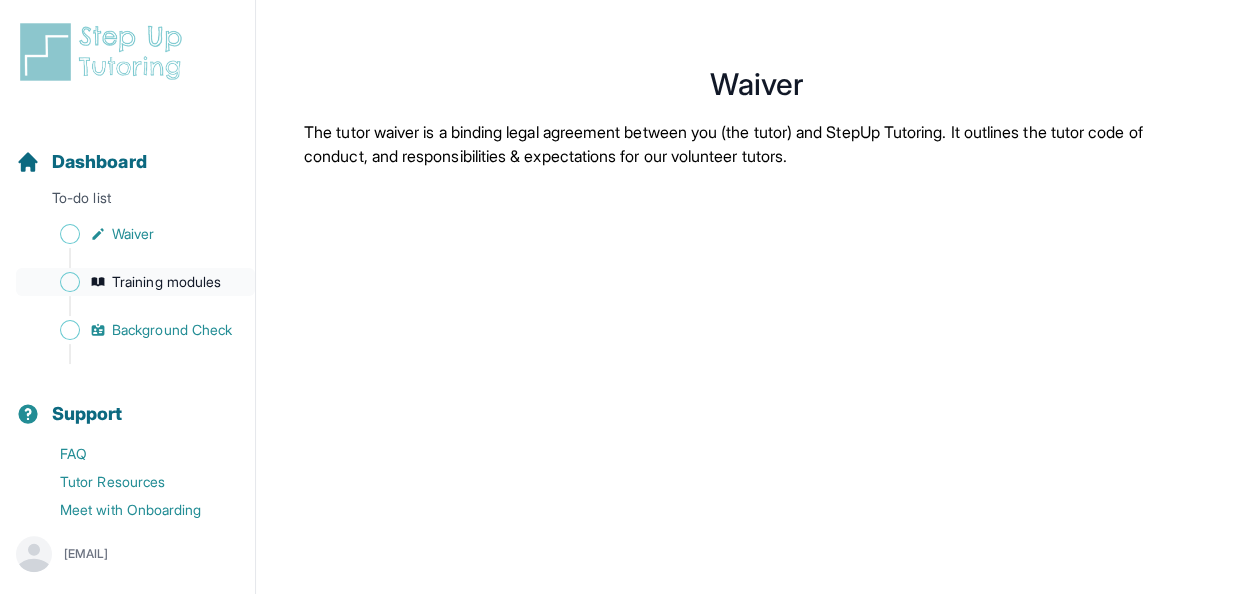click on "Training modules" at bounding box center (166, 282) 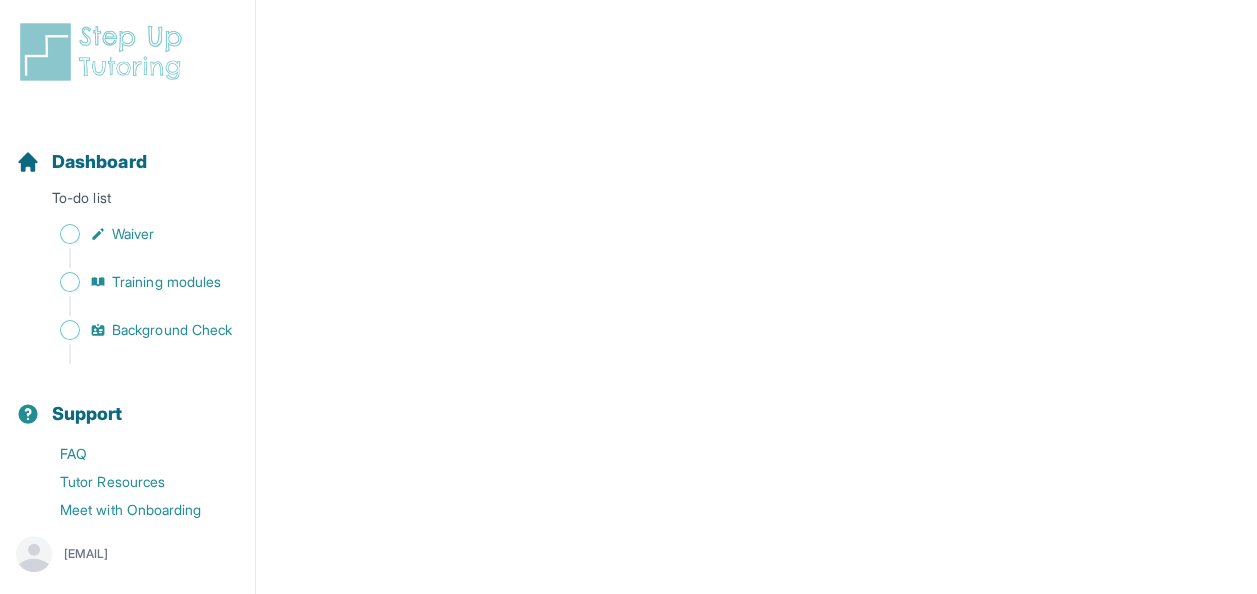 scroll, scrollTop: 684, scrollLeft: 0, axis: vertical 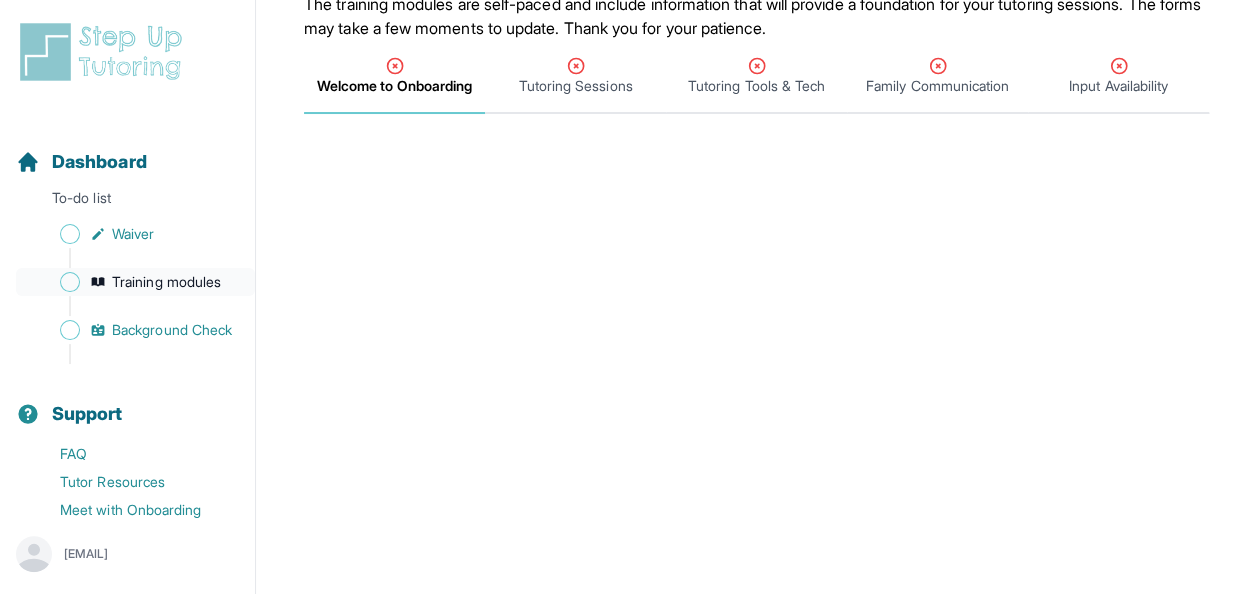click on "Training modules" at bounding box center (166, 282) 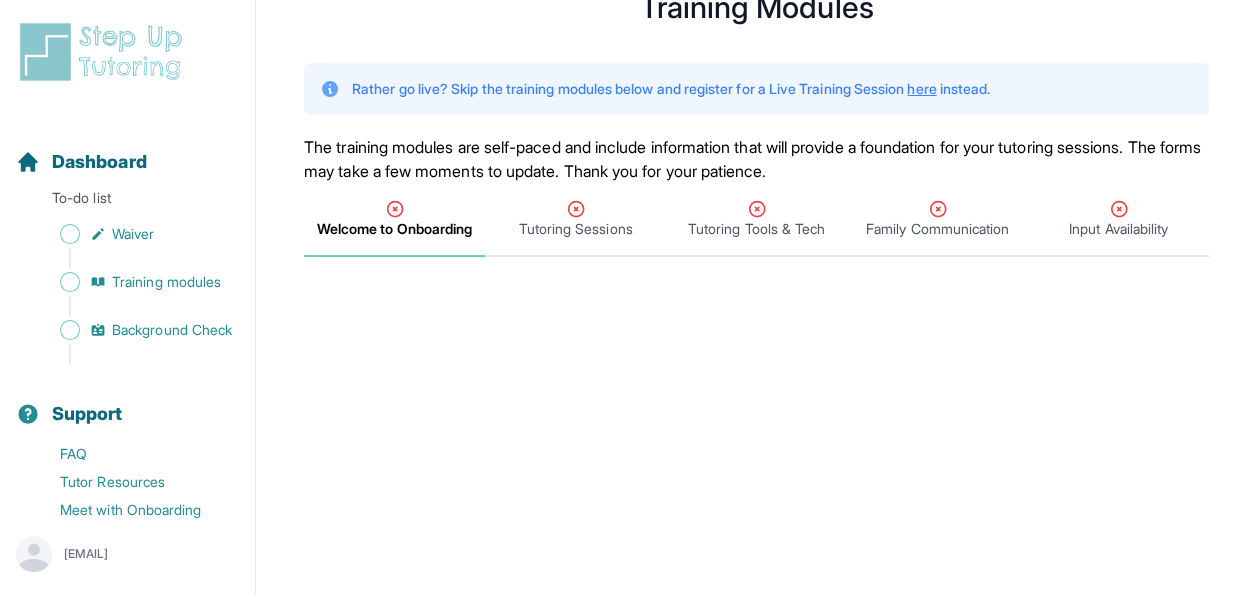 scroll, scrollTop: 0, scrollLeft: 0, axis: both 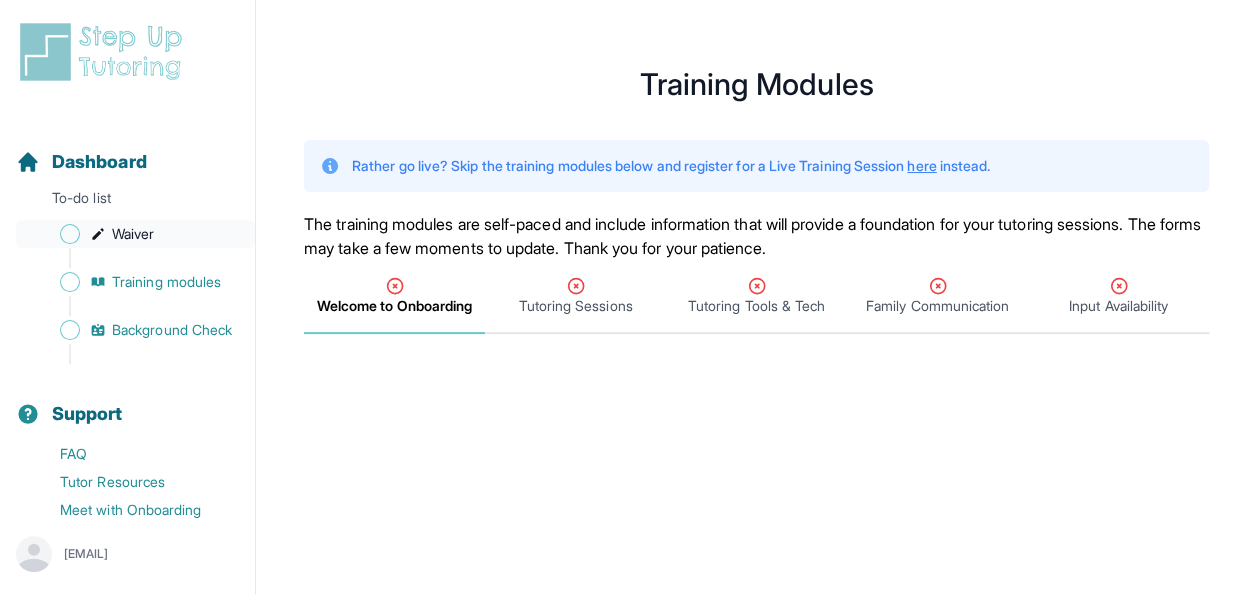 click at bounding box center [70, 234] 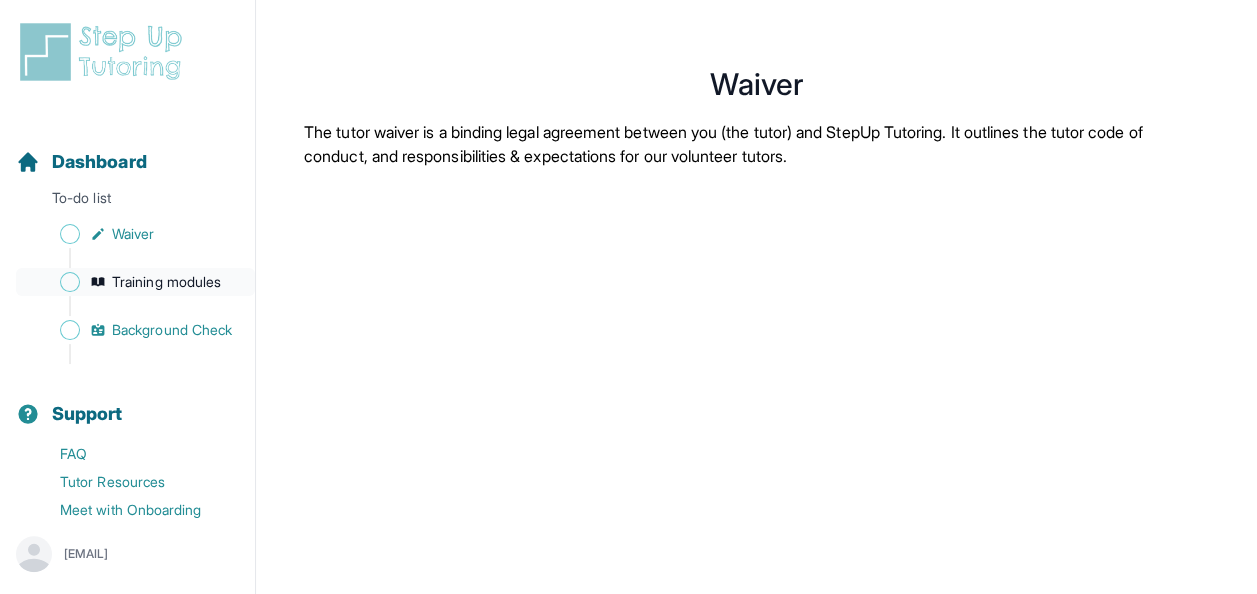 click at bounding box center [70, 282] 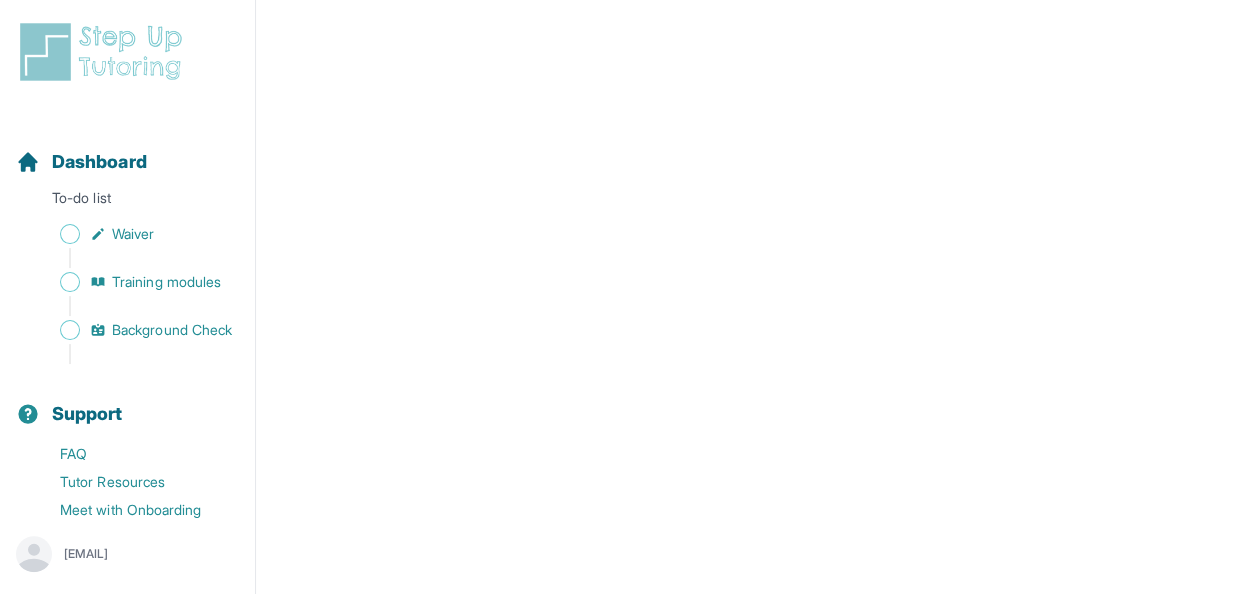scroll, scrollTop: 966, scrollLeft: 0, axis: vertical 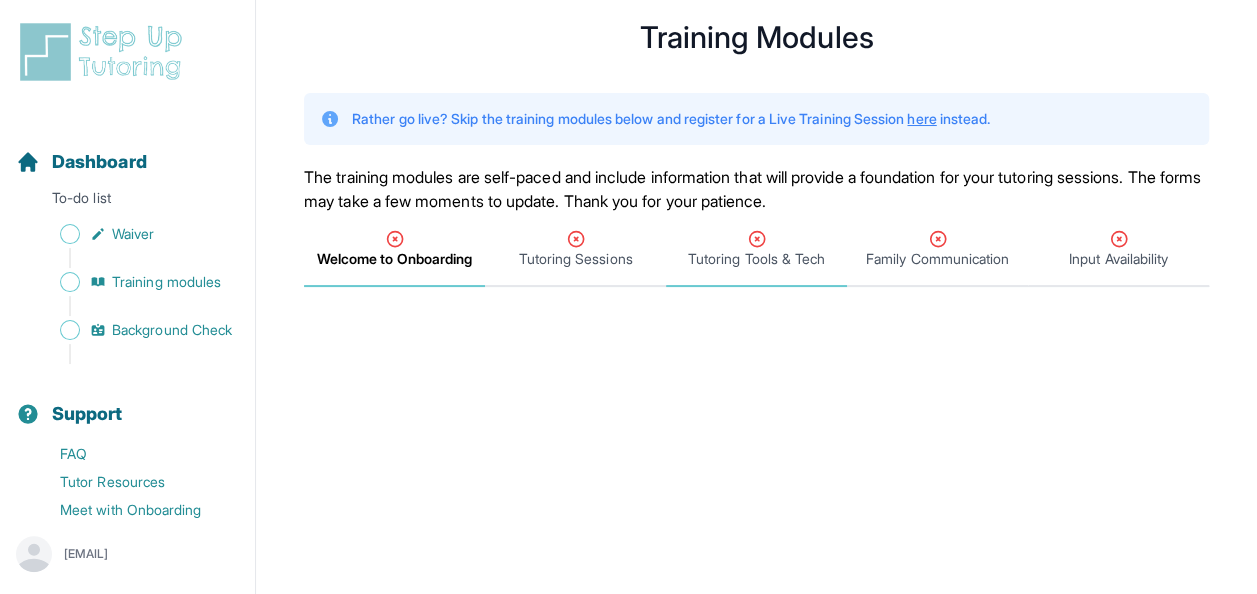click on "Tutoring Tools & Tech" at bounding box center (756, 259) 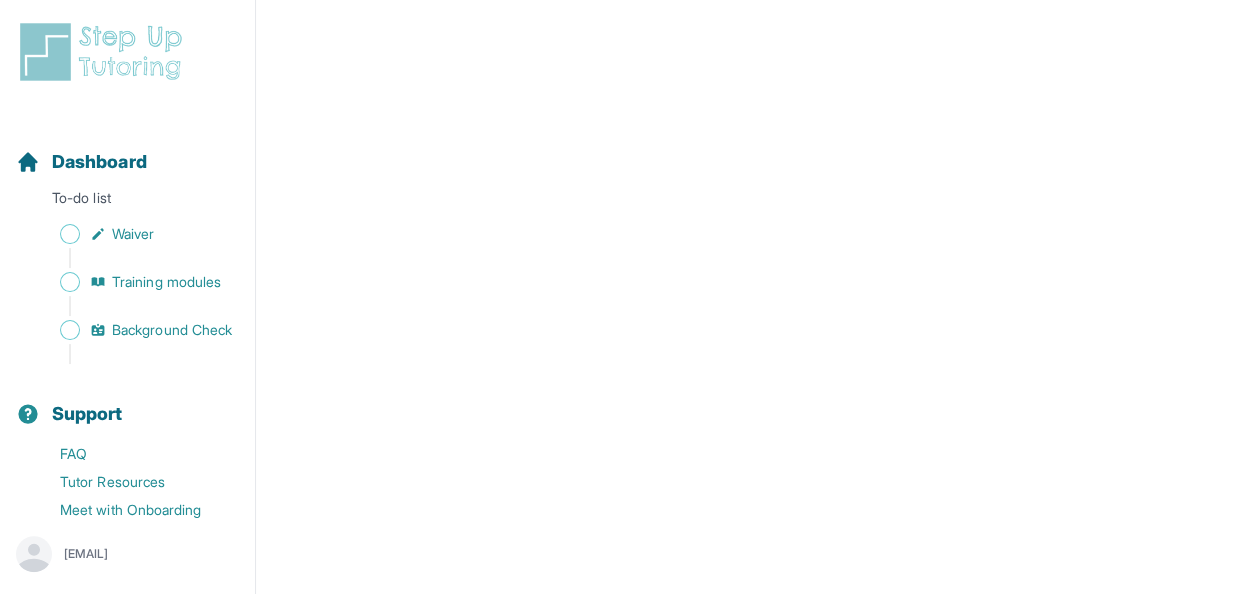 scroll, scrollTop: 492, scrollLeft: 0, axis: vertical 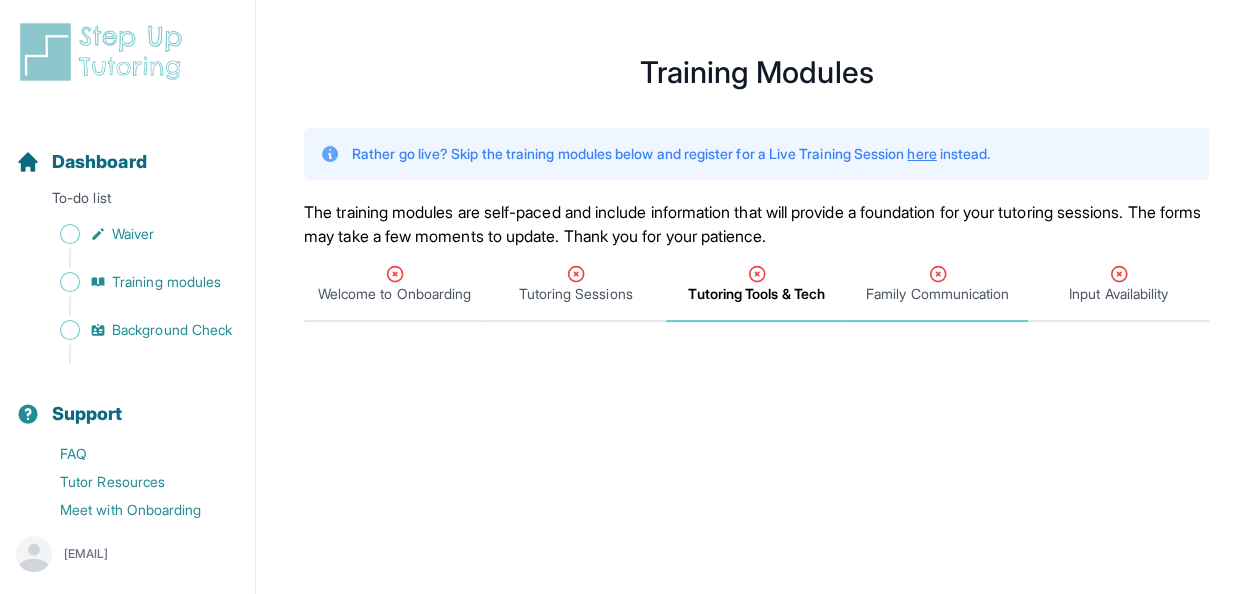 click on "Family Communication" at bounding box center (937, 294) 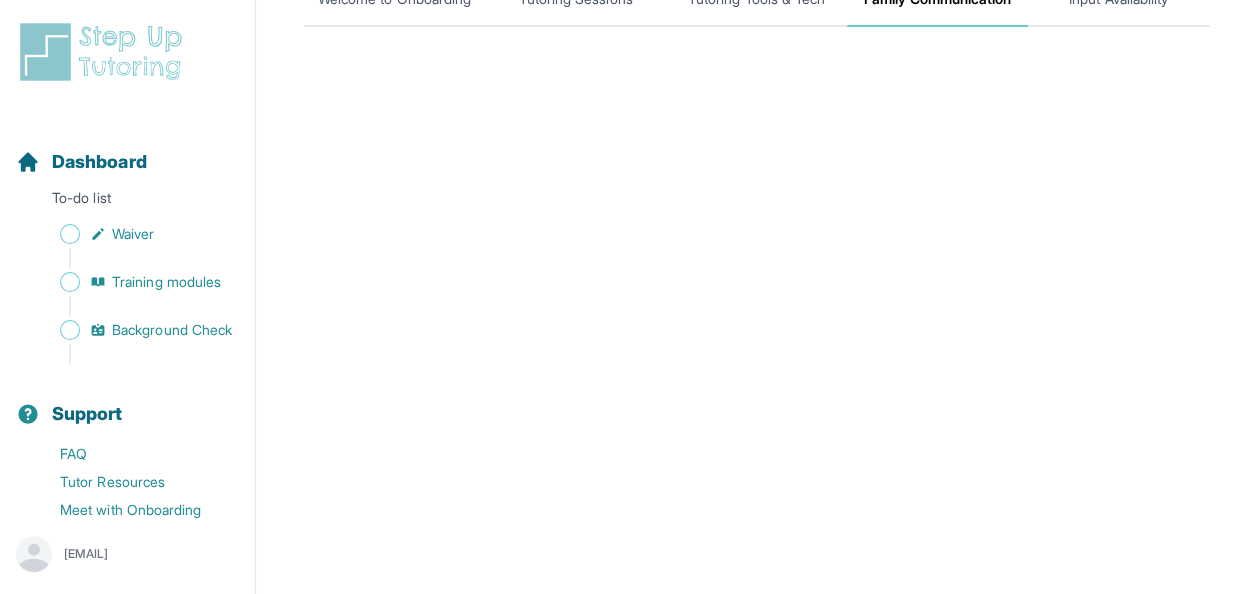 scroll, scrollTop: 305, scrollLeft: 0, axis: vertical 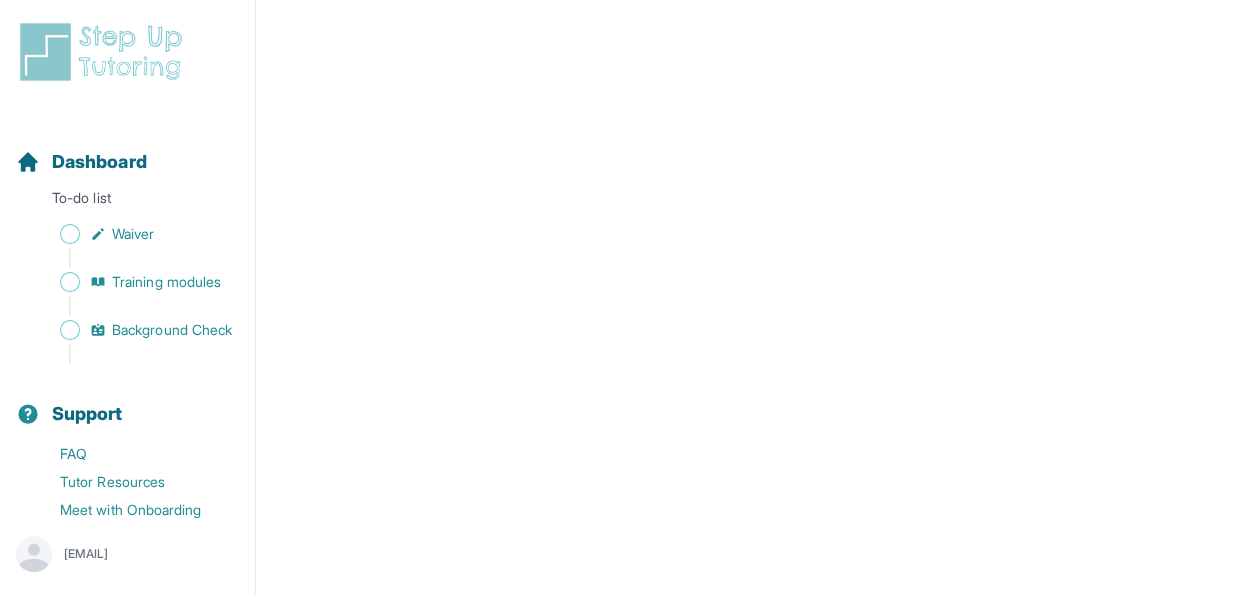 drag, startPoint x: 1256, startPoint y: 405, endPoint x: 1255, endPoint y: 376, distance: 29.017237 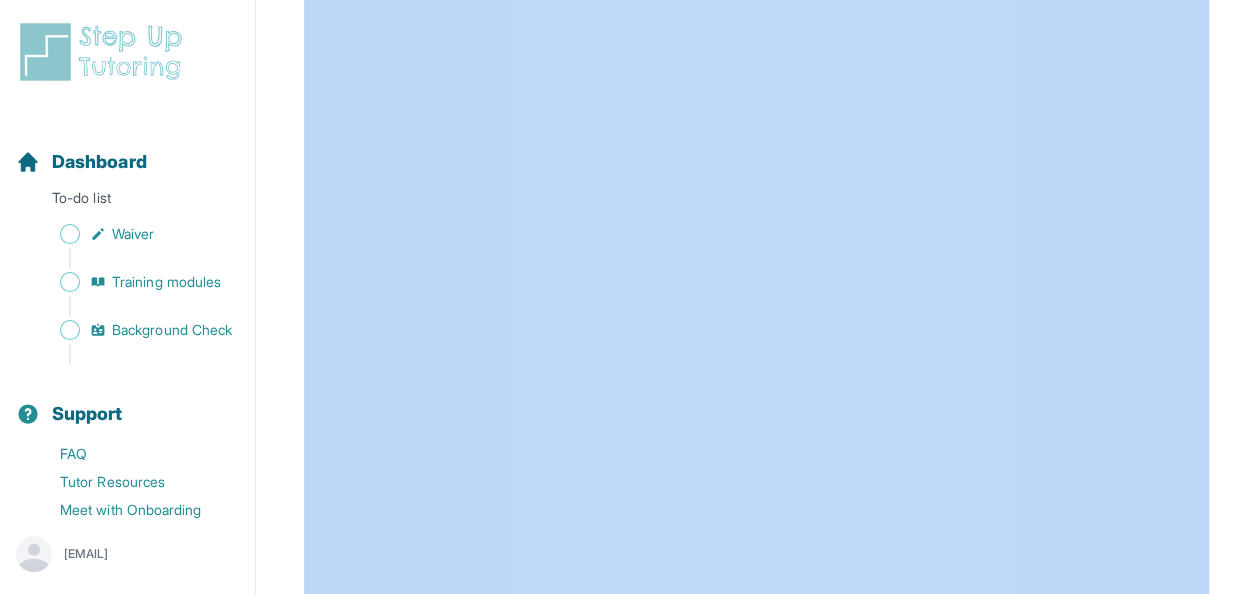 click on "**********" at bounding box center (756, 2) 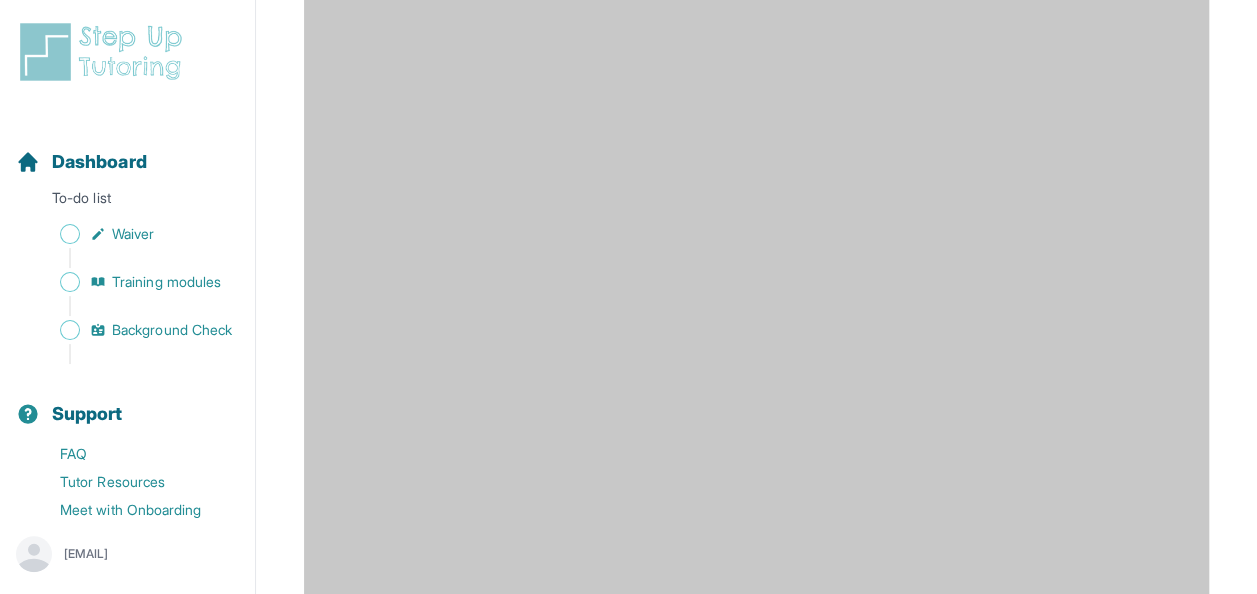 scroll, scrollTop: 414, scrollLeft: 0, axis: vertical 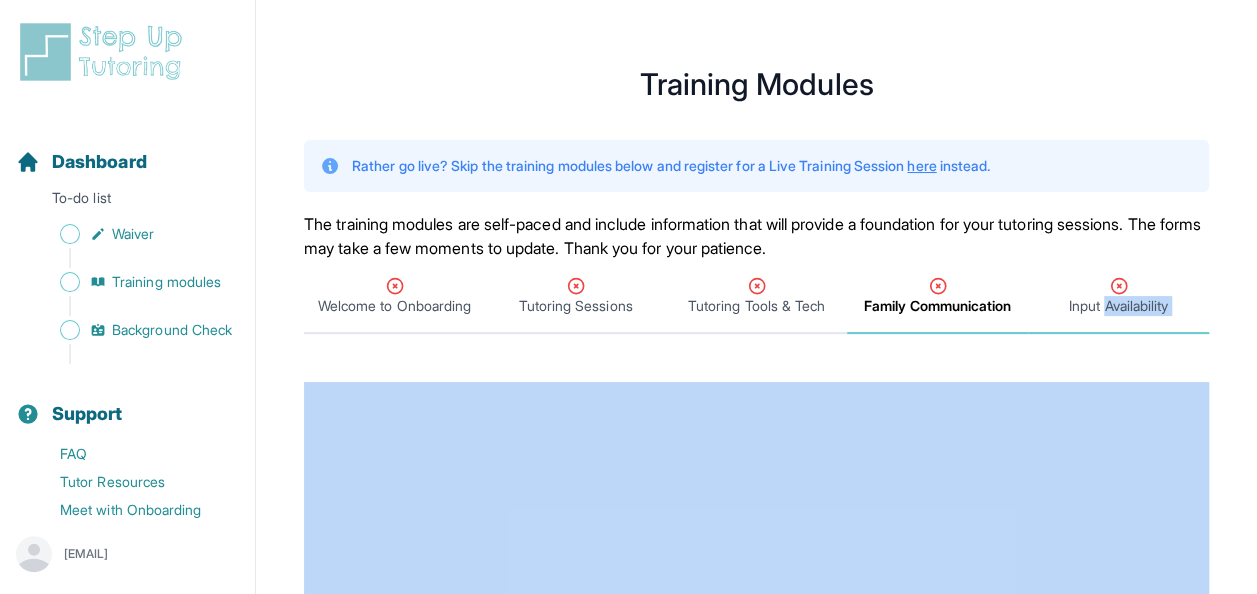 click on "Input Availability" at bounding box center (1118, 306) 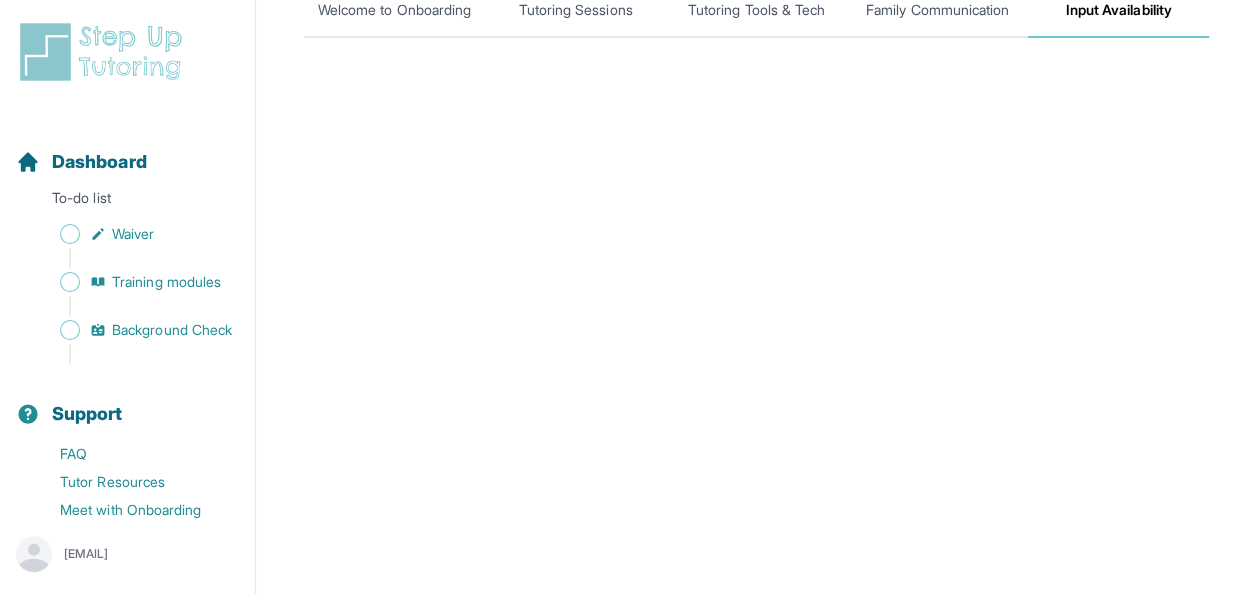 scroll, scrollTop: 307, scrollLeft: 0, axis: vertical 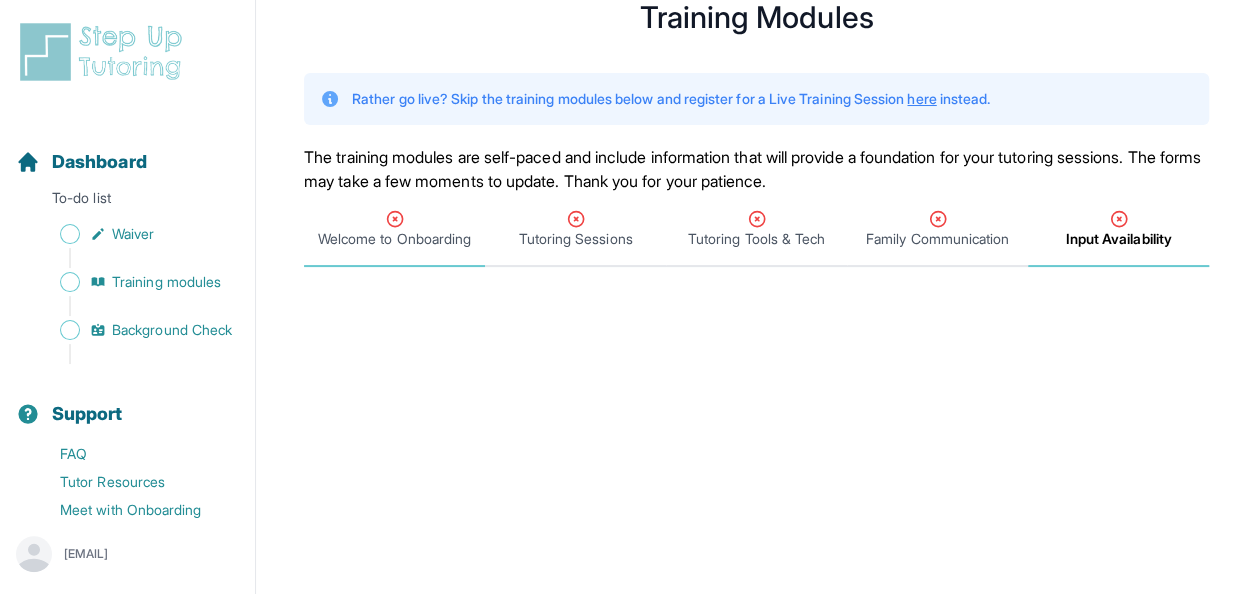 click on "Welcome to Onboarding" at bounding box center [394, 229] 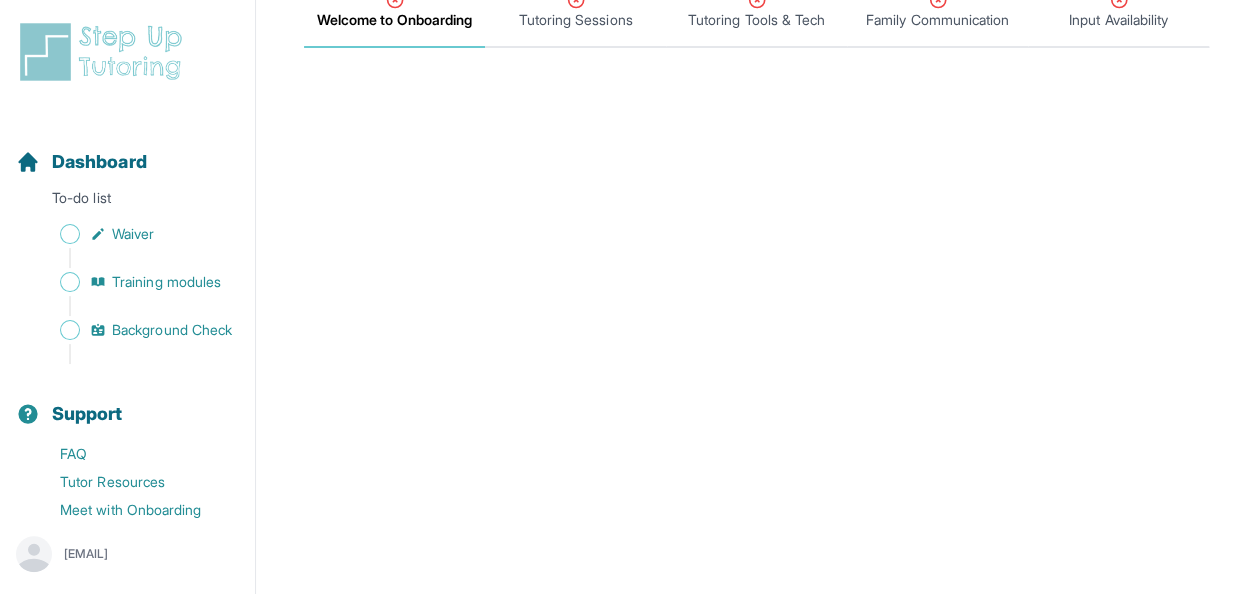 scroll, scrollTop: 0, scrollLeft: 0, axis: both 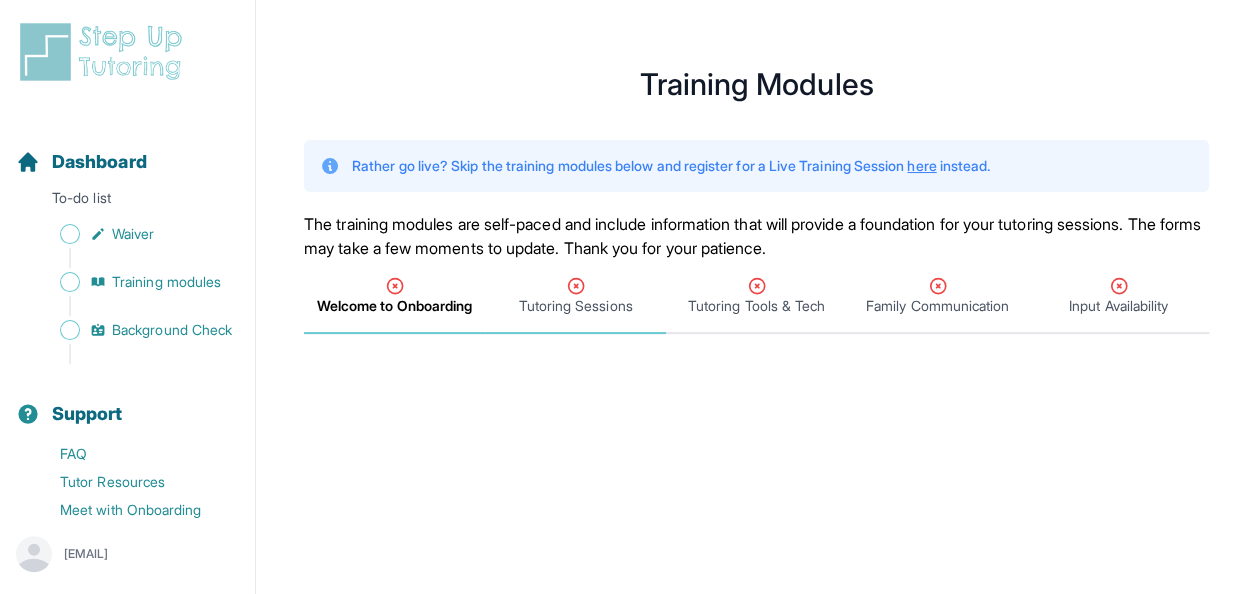 click on "Tutoring Sessions" at bounding box center [575, 306] 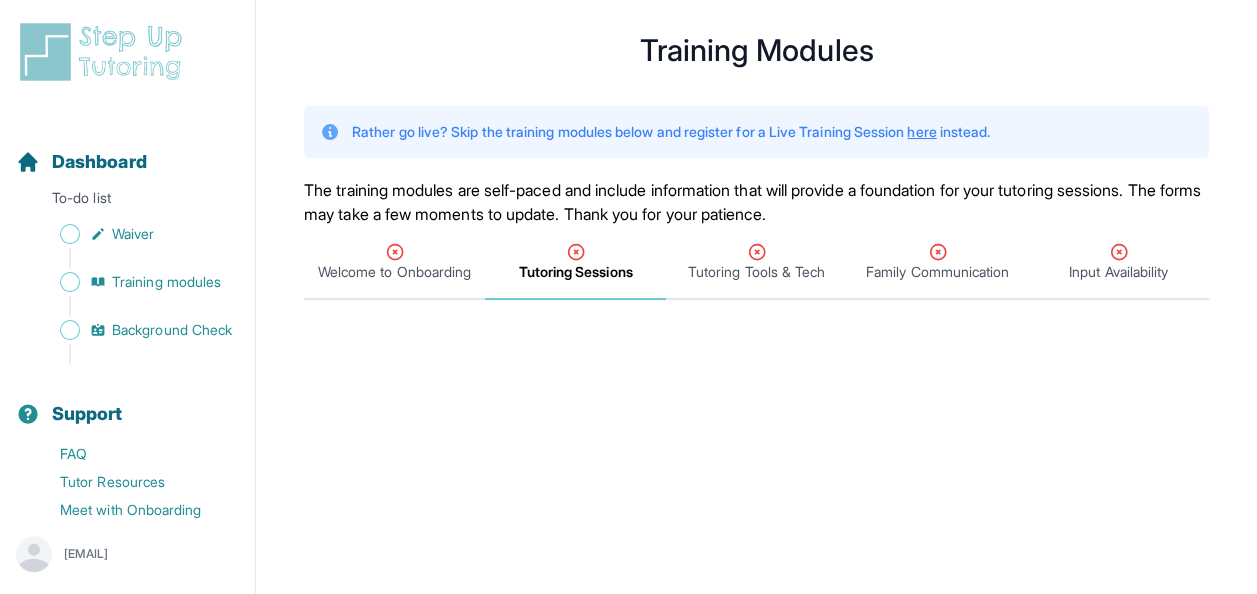 scroll, scrollTop: 0, scrollLeft: 0, axis: both 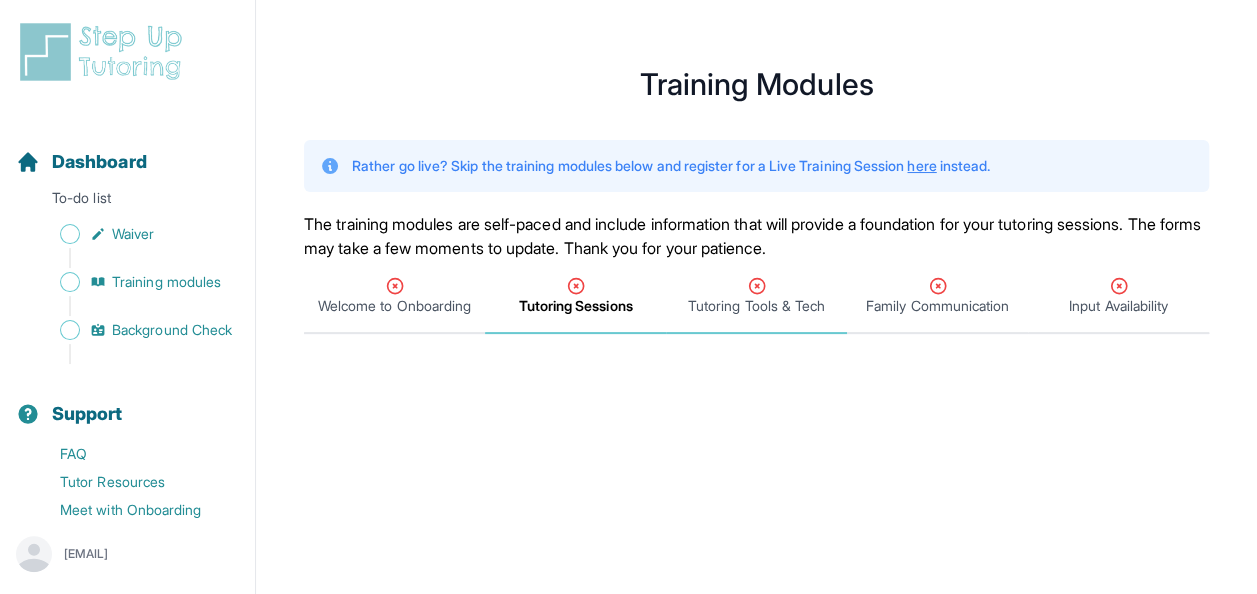click on "Tutoring Tools & Tech" at bounding box center [756, 306] 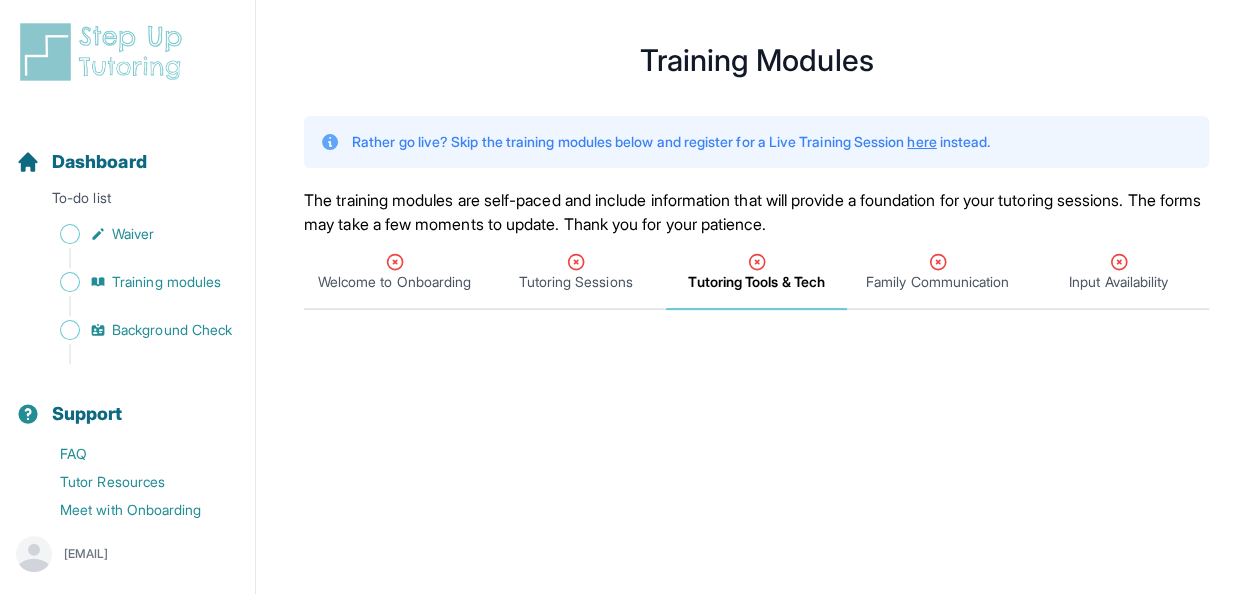 scroll, scrollTop: 0, scrollLeft: 0, axis: both 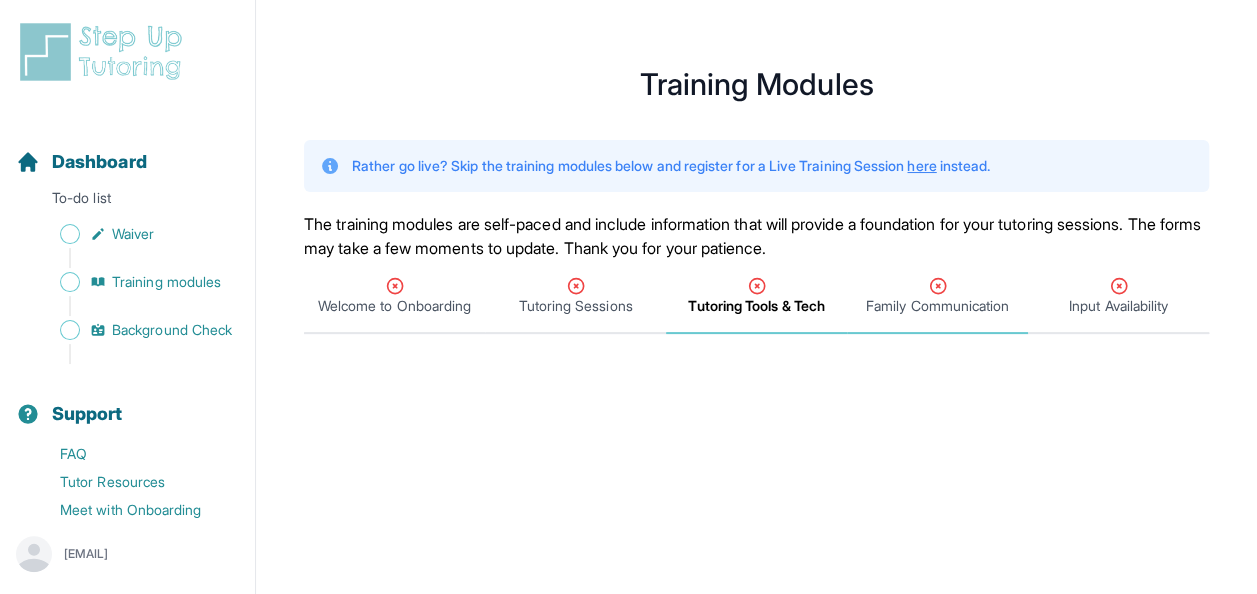 click on "Family Communication" at bounding box center [937, 306] 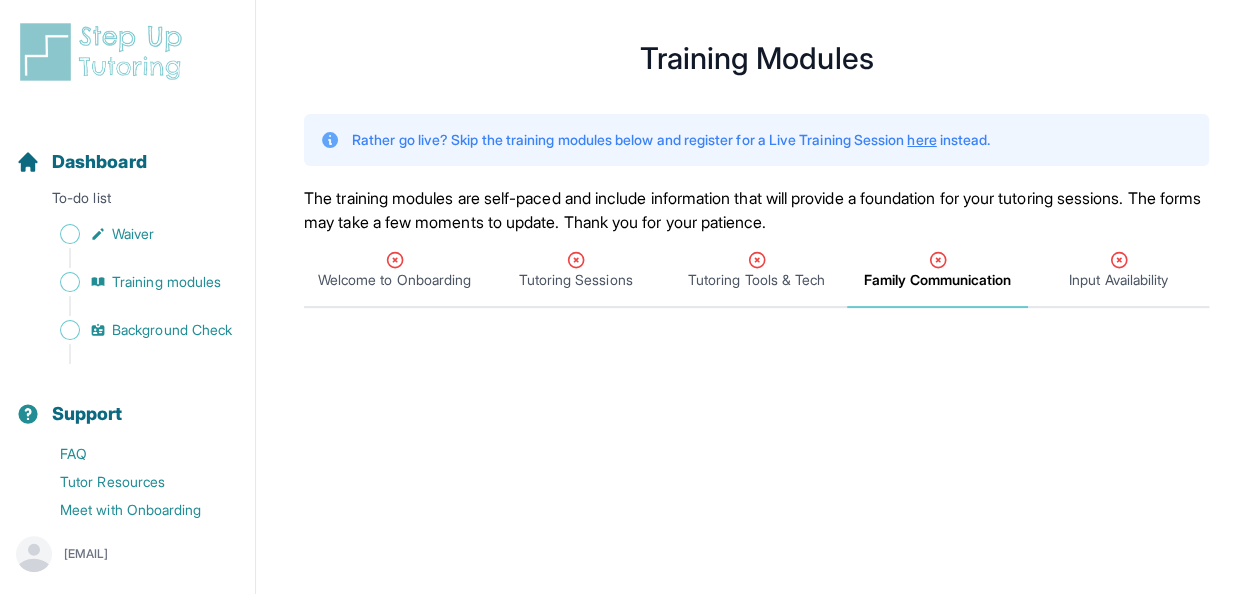 scroll, scrollTop: 20, scrollLeft: 0, axis: vertical 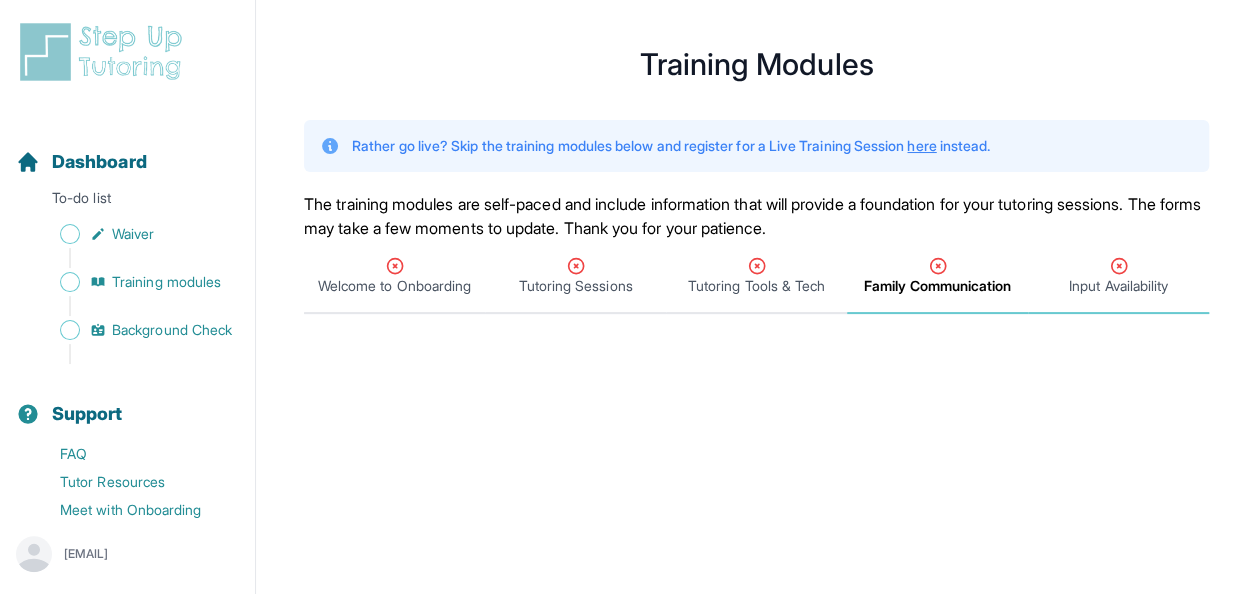 click on "Input Availability" at bounding box center (1118, 286) 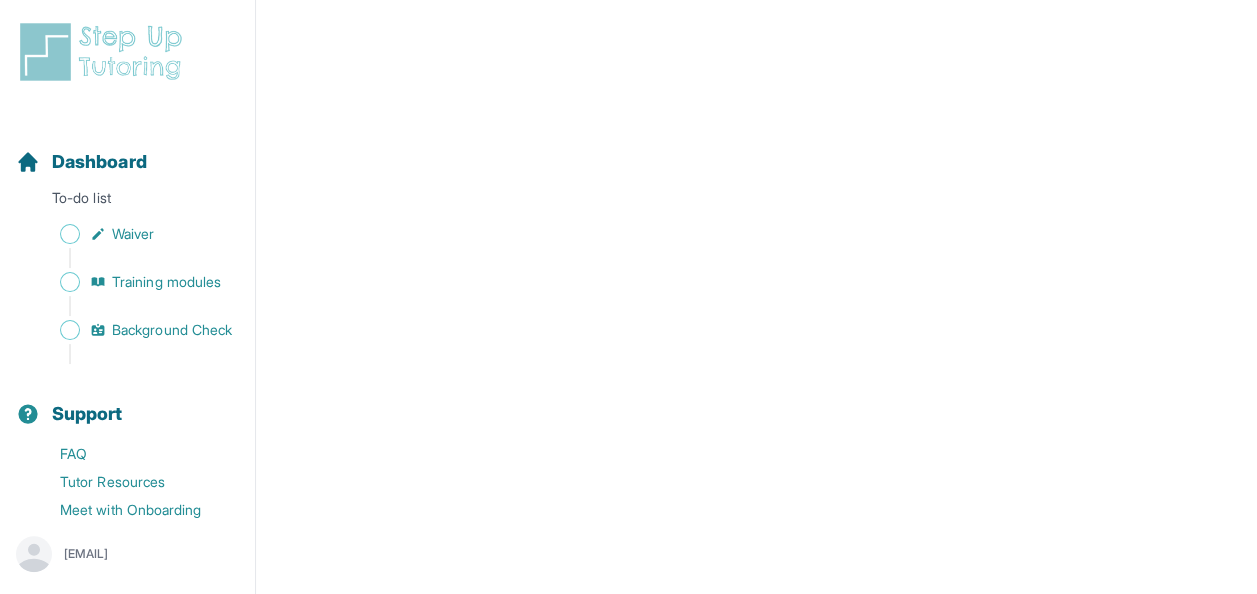 scroll, scrollTop: 581, scrollLeft: 0, axis: vertical 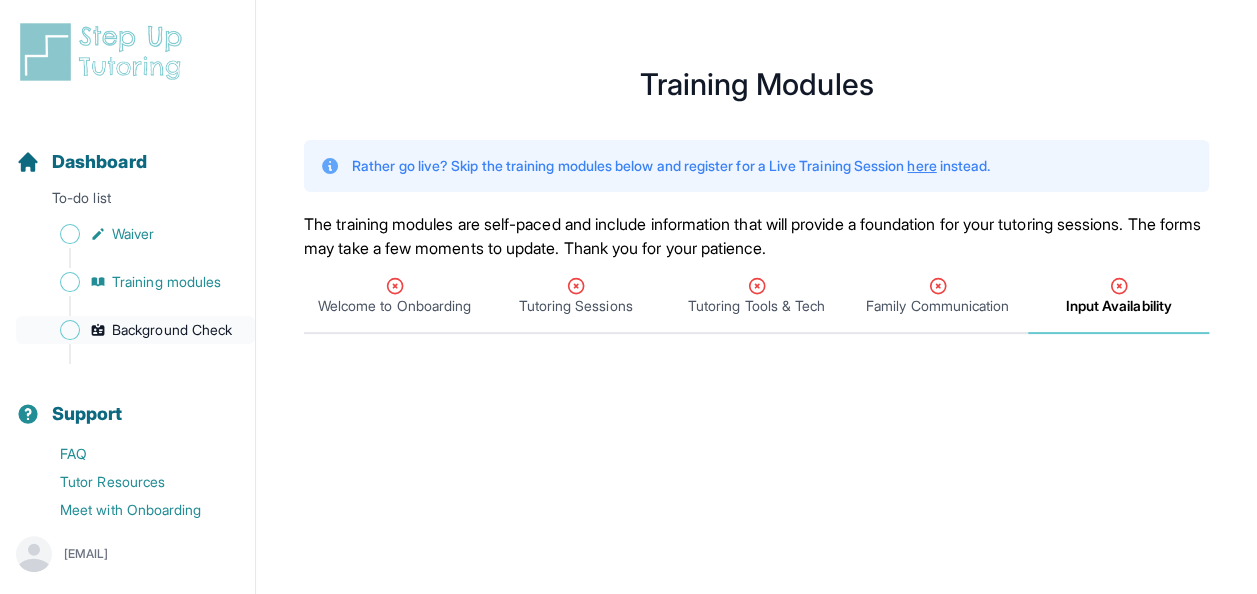 click on "Background Check" at bounding box center [172, 330] 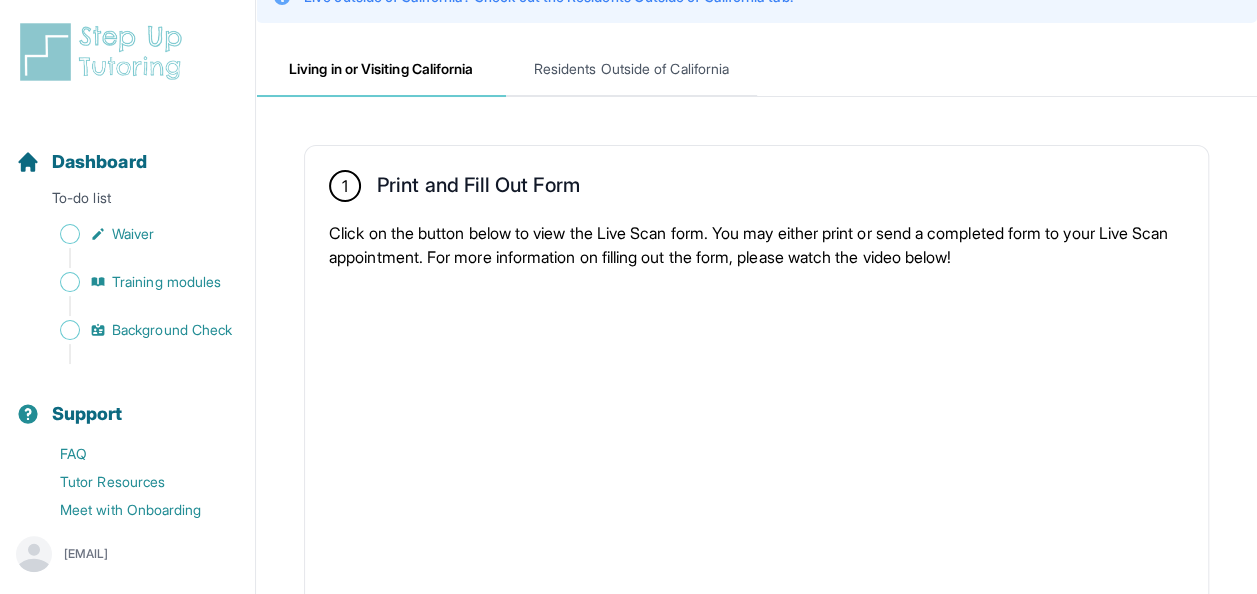 scroll, scrollTop: 250, scrollLeft: 0, axis: vertical 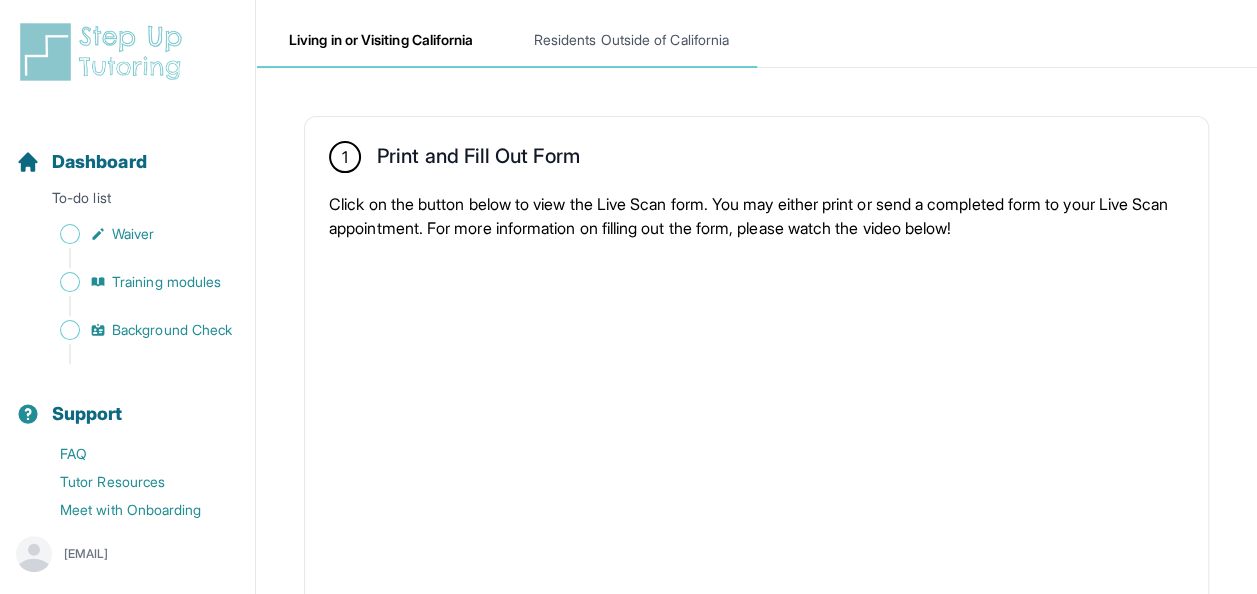 click on "Residents Outside of California" at bounding box center [631, 41] 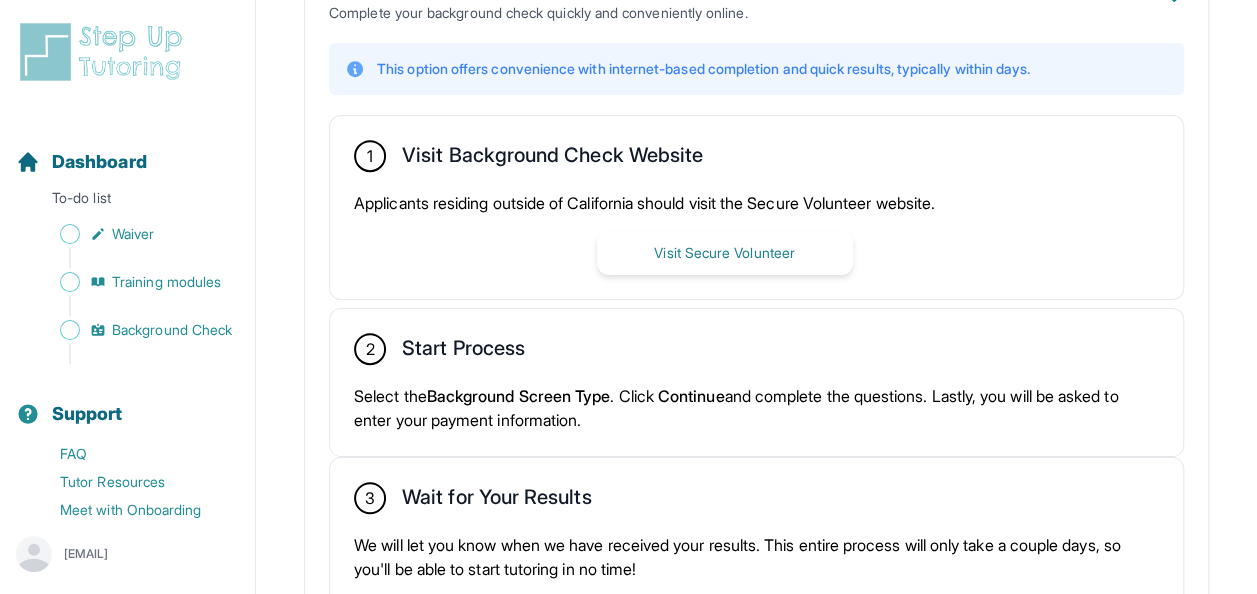 scroll, scrollTop: 466, scrollLeft: 0, axis: vertical 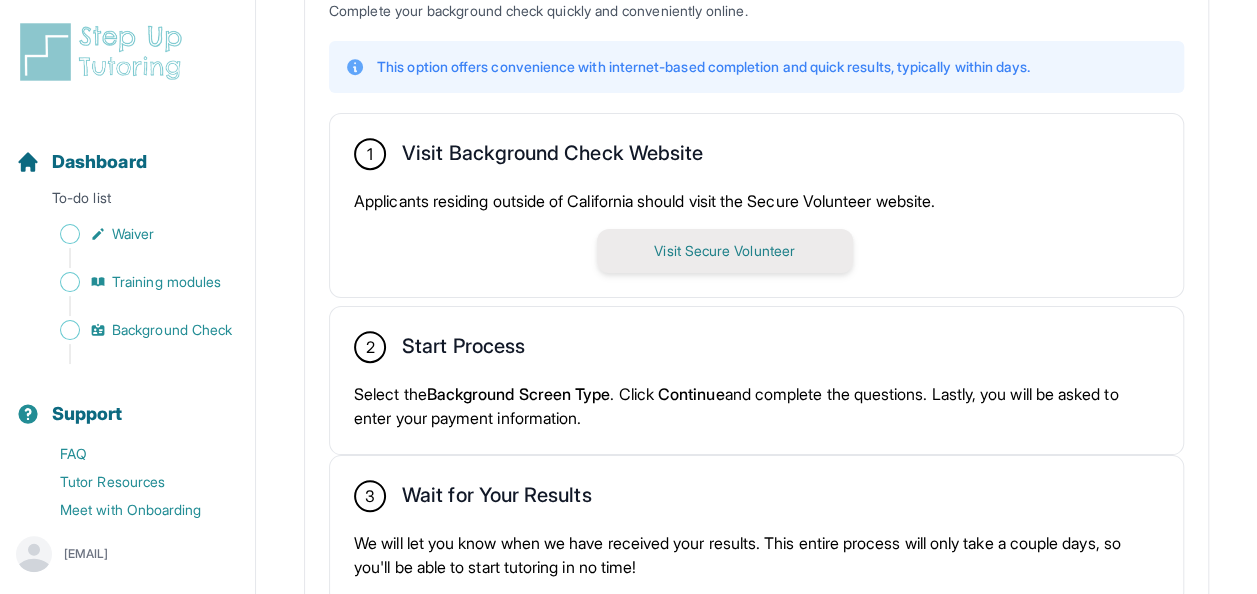 click on "Visit Secure Volunteer" at bounding box center [725, 251] 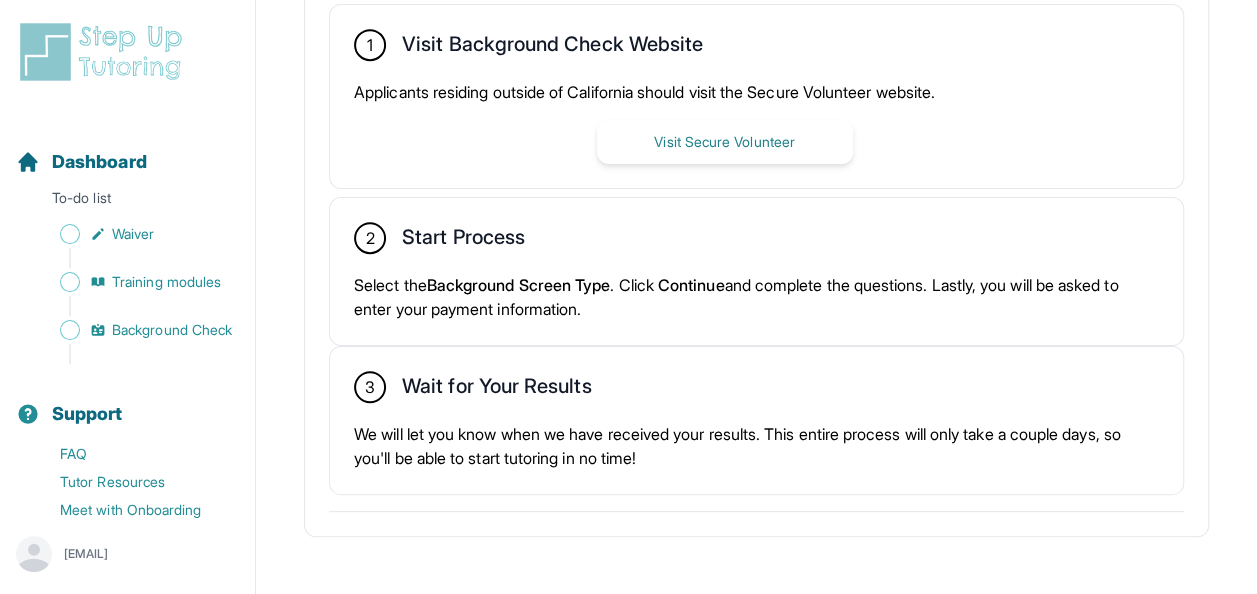 scroll, scrollTop: 588, scrollLeft: 0, axis: vertical 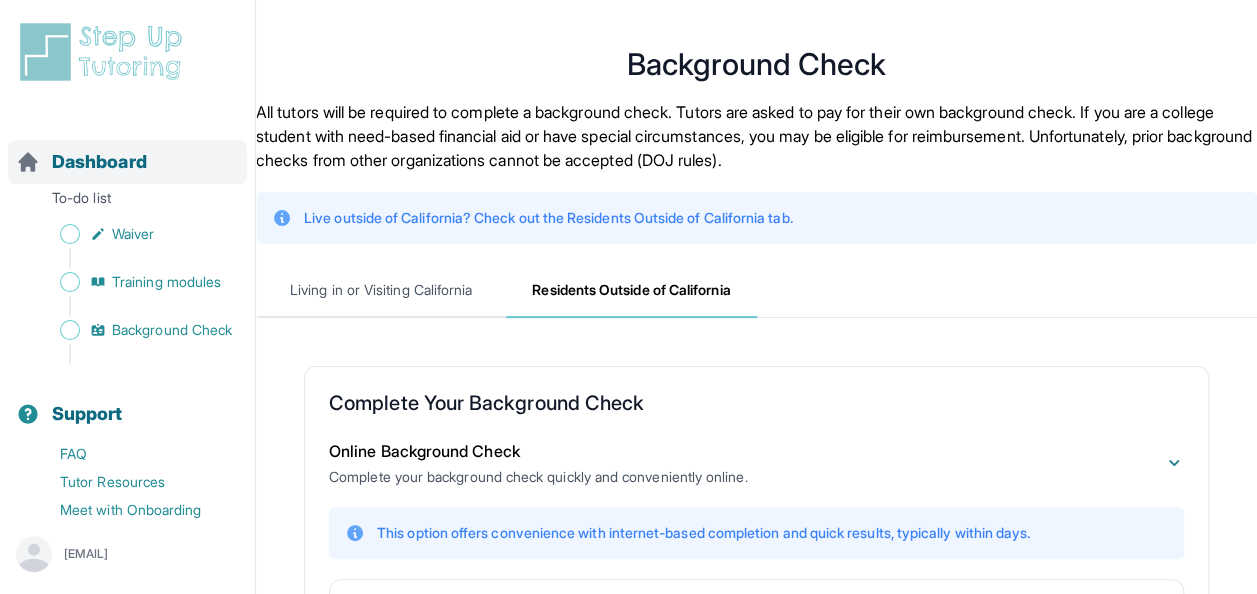 click on "Dashboard" at bounding box center [99, 162] 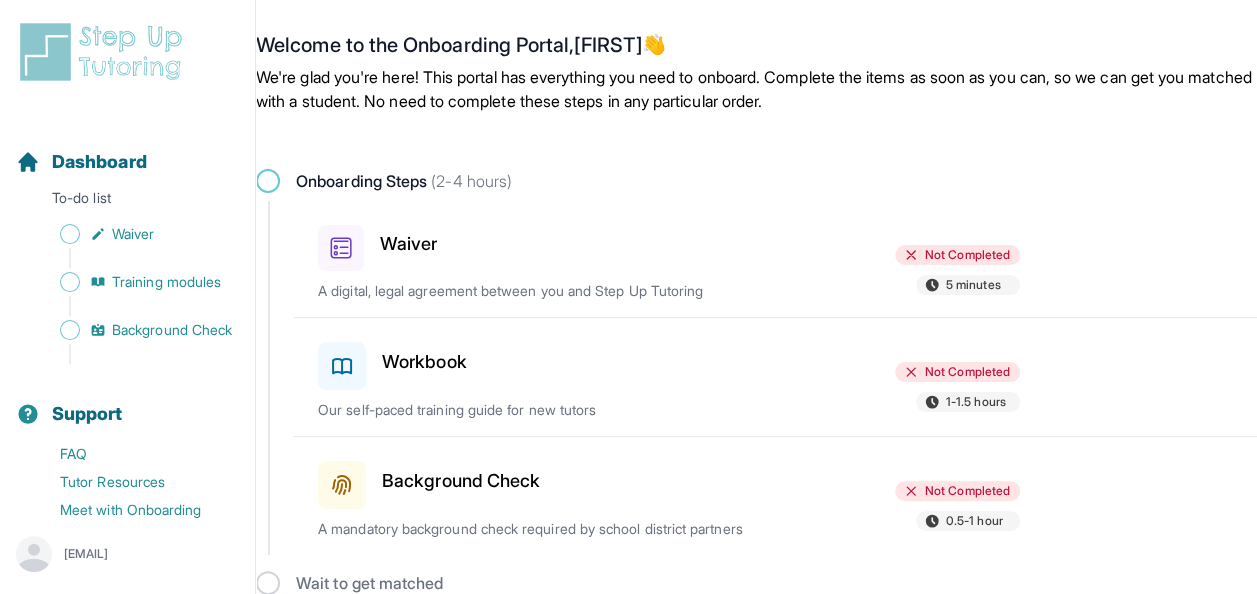 scroll, scrollTop: 47, scrollLeft: 0, axis: vertical 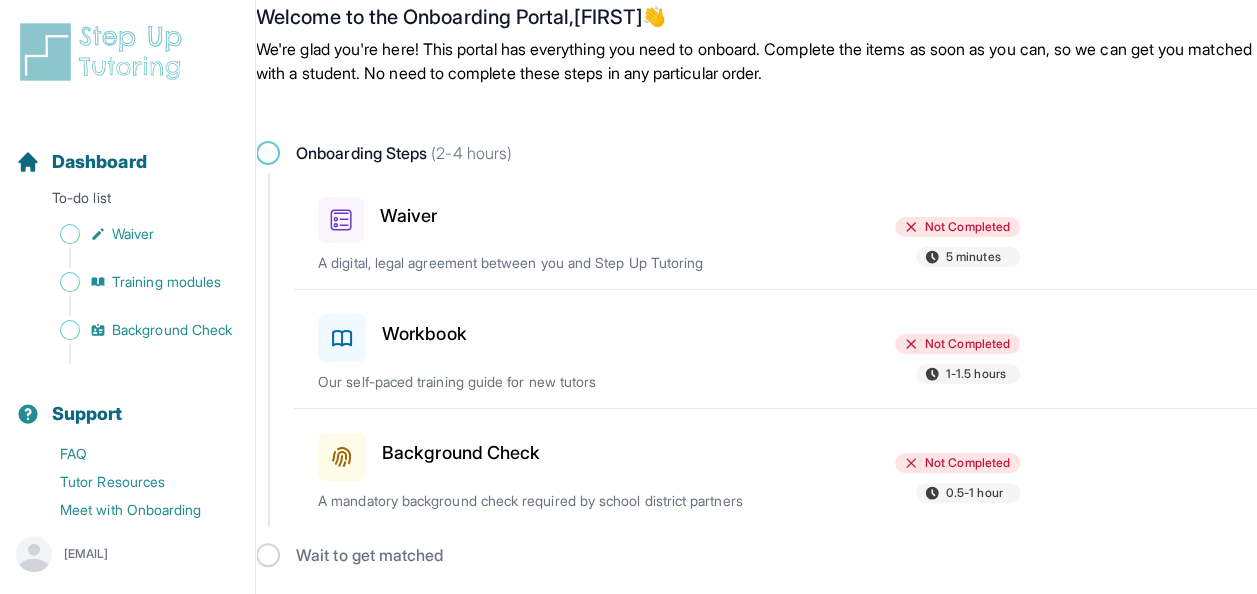 click on "Wait to get matched" at bounding box center (756, 555) 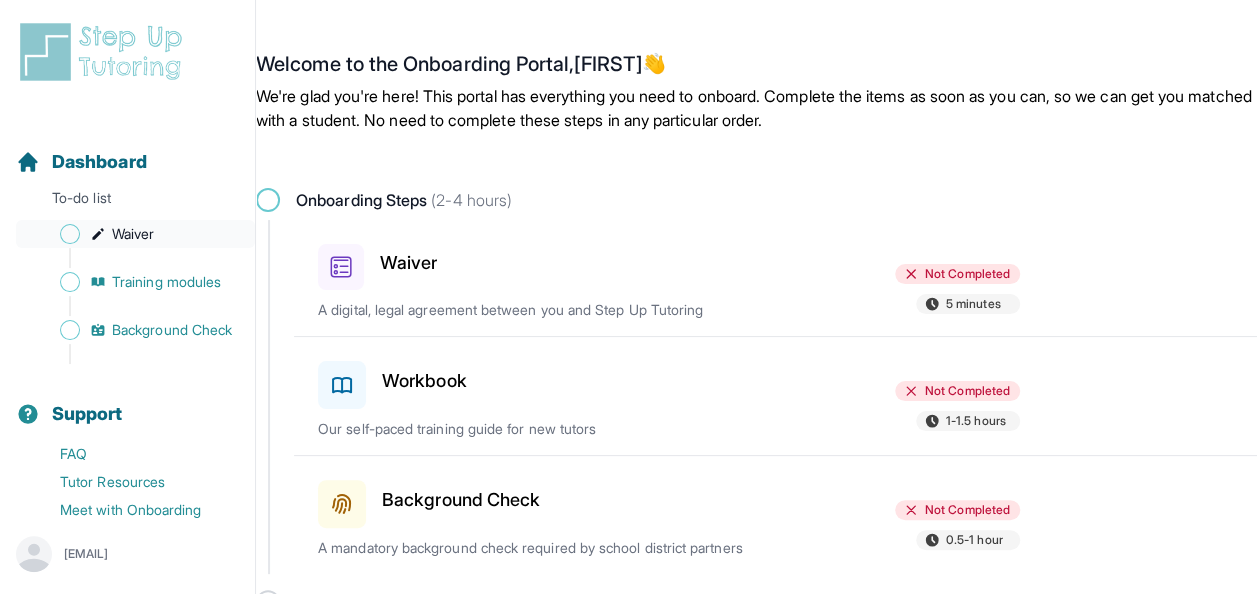 click on "Waiver" at bounding box center [133, 234] 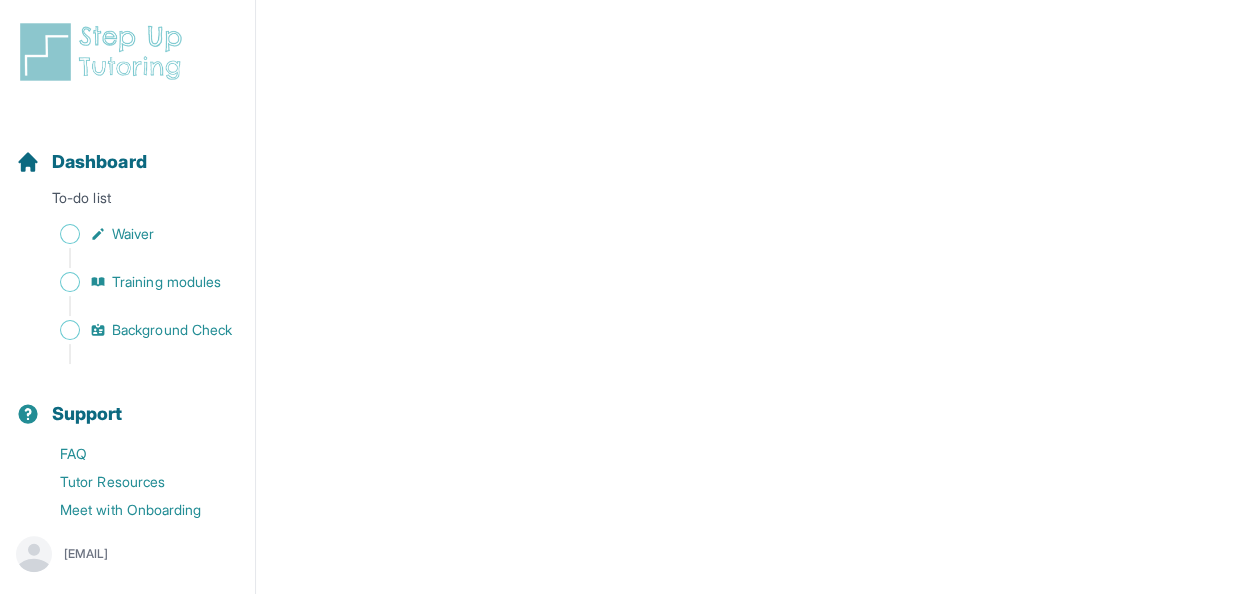 scroll, scrollTop: 2813, scrollLeft: 0, axis: vertical 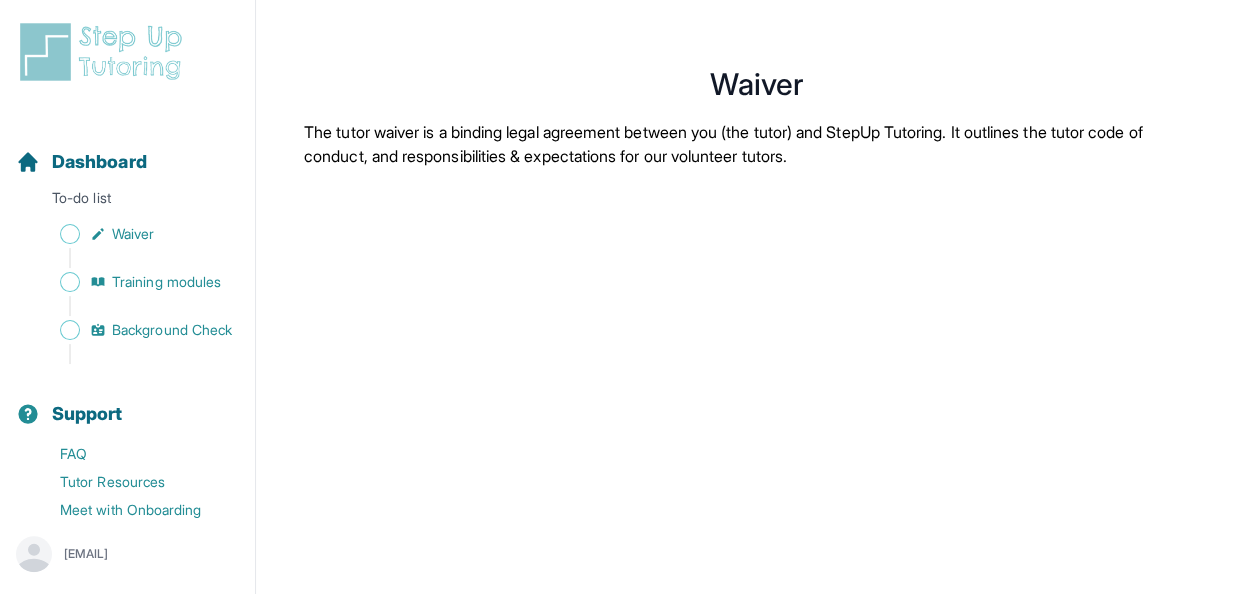 click 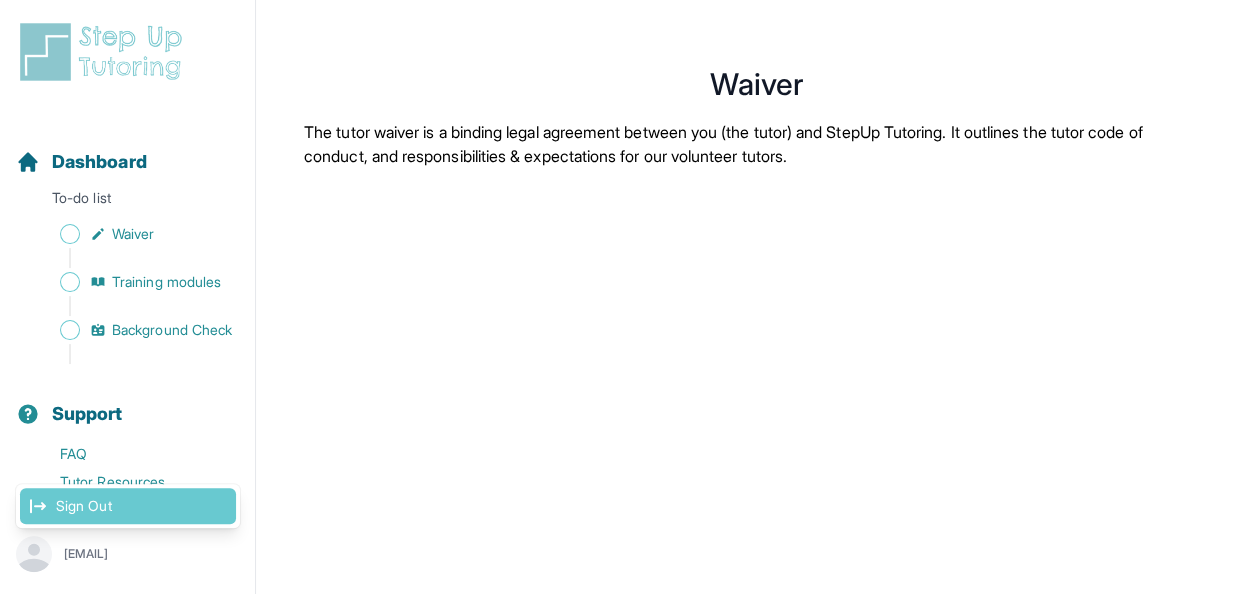 click on "Sign Out" at bounding box center [128, 506] 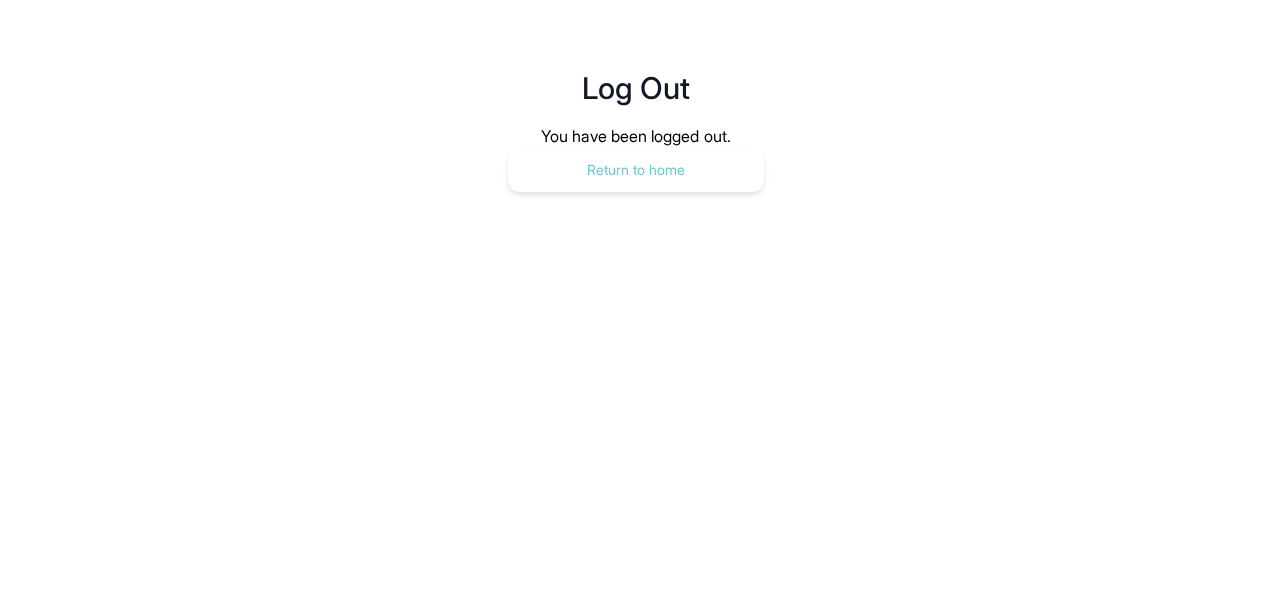 click on "Return to home" at bounding box center (636, 170) 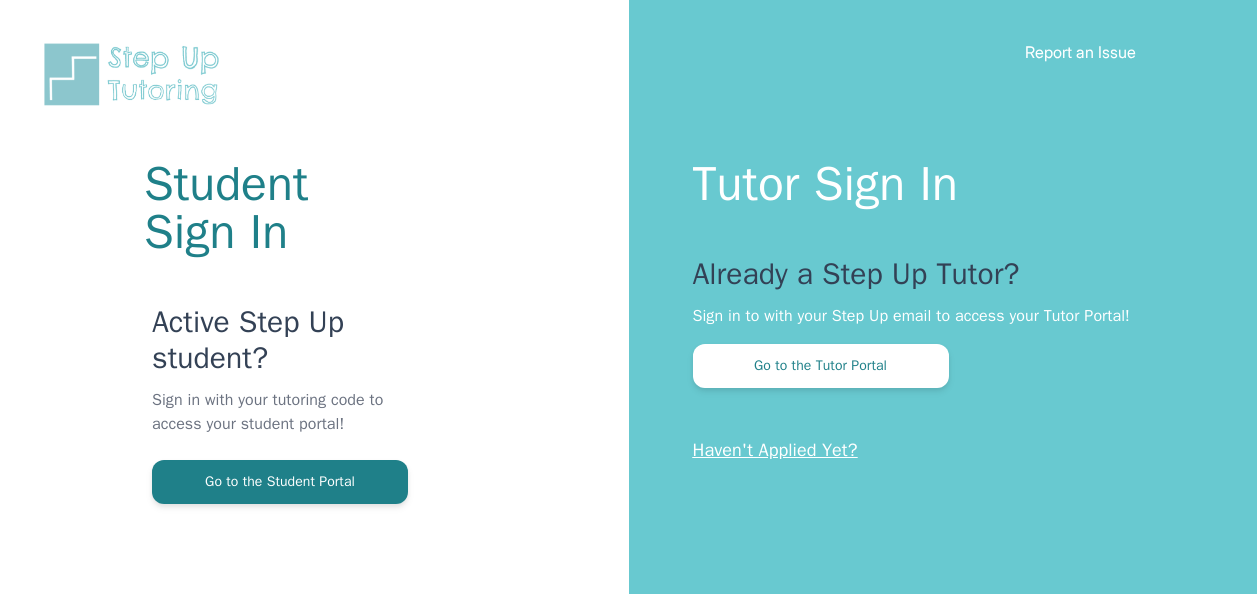 scroll, scrollTop: 0, scrollLeft: 0, axis: both 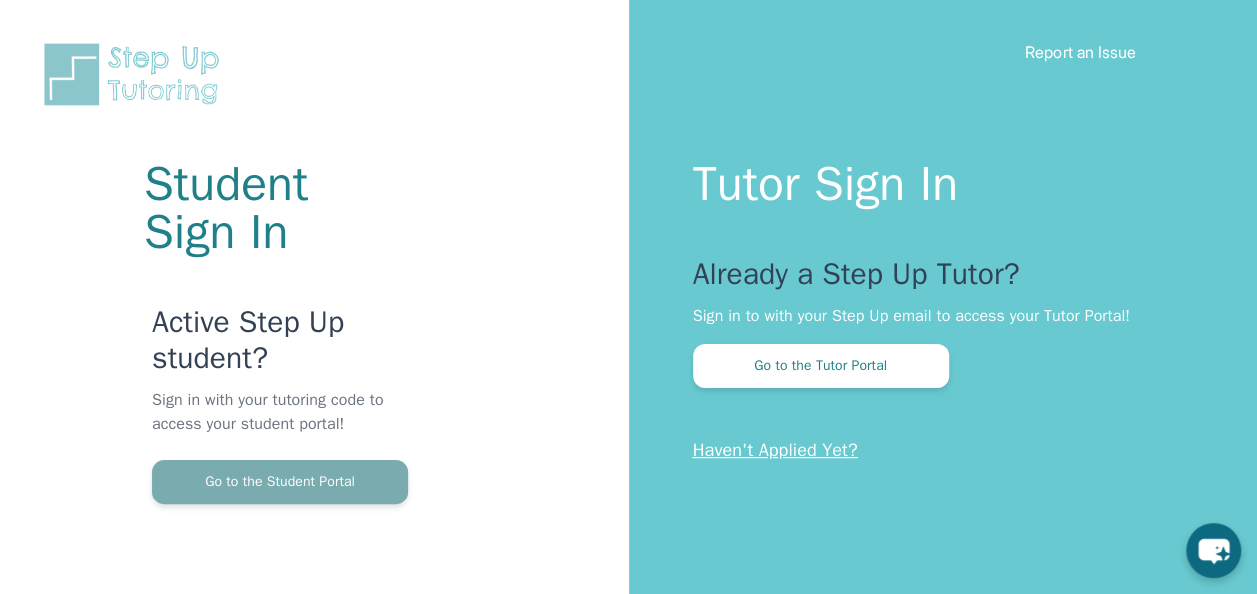 click on "Go to the Student Portal" at bounding box center (280, 482) 